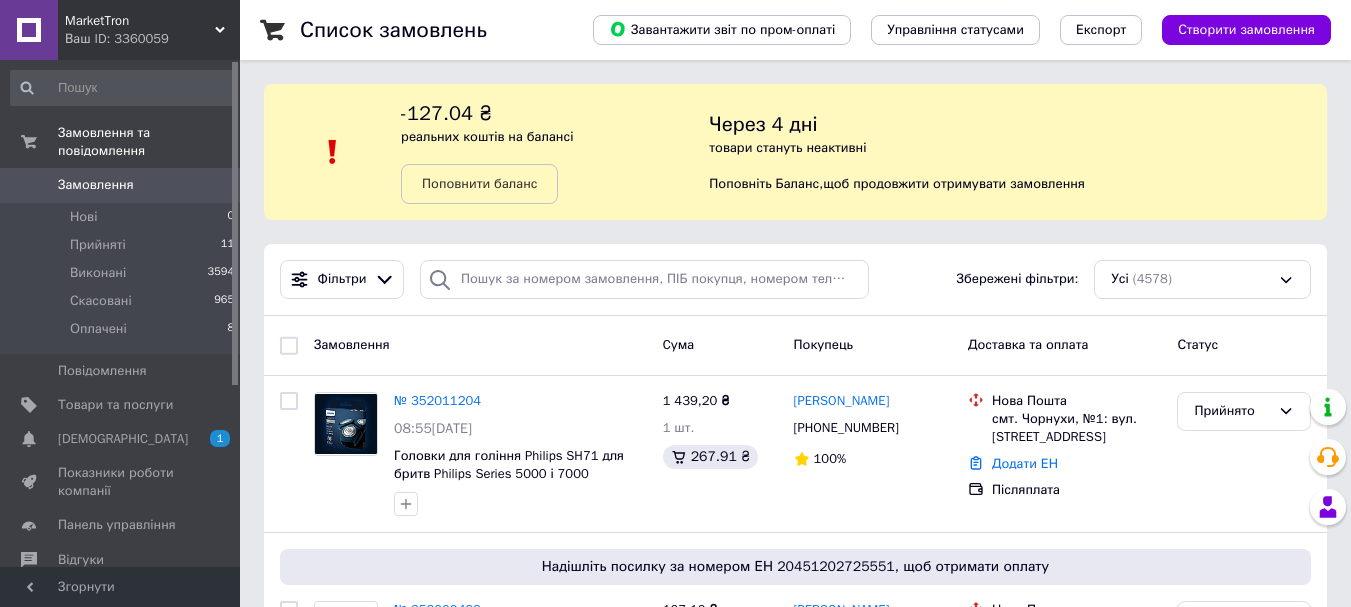 scroll, scrollTop: 0, scrollLeft: 0, axis: both 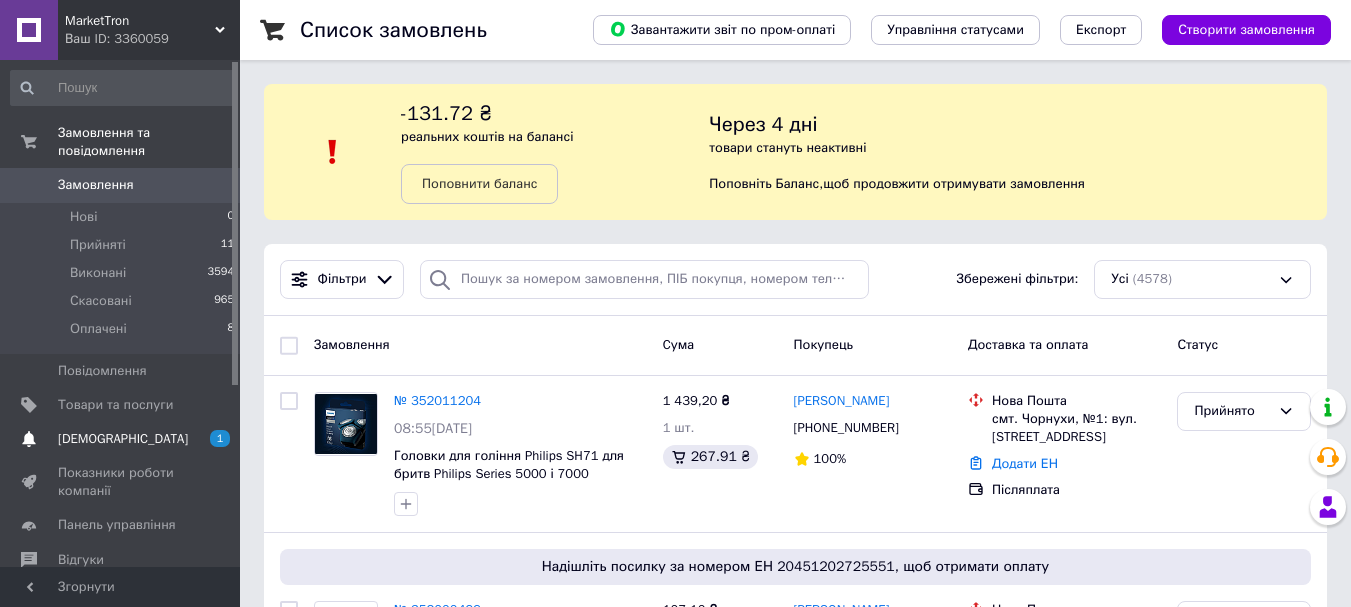 click on "Сповіщення 1 0" at bounding box center [123, 439] 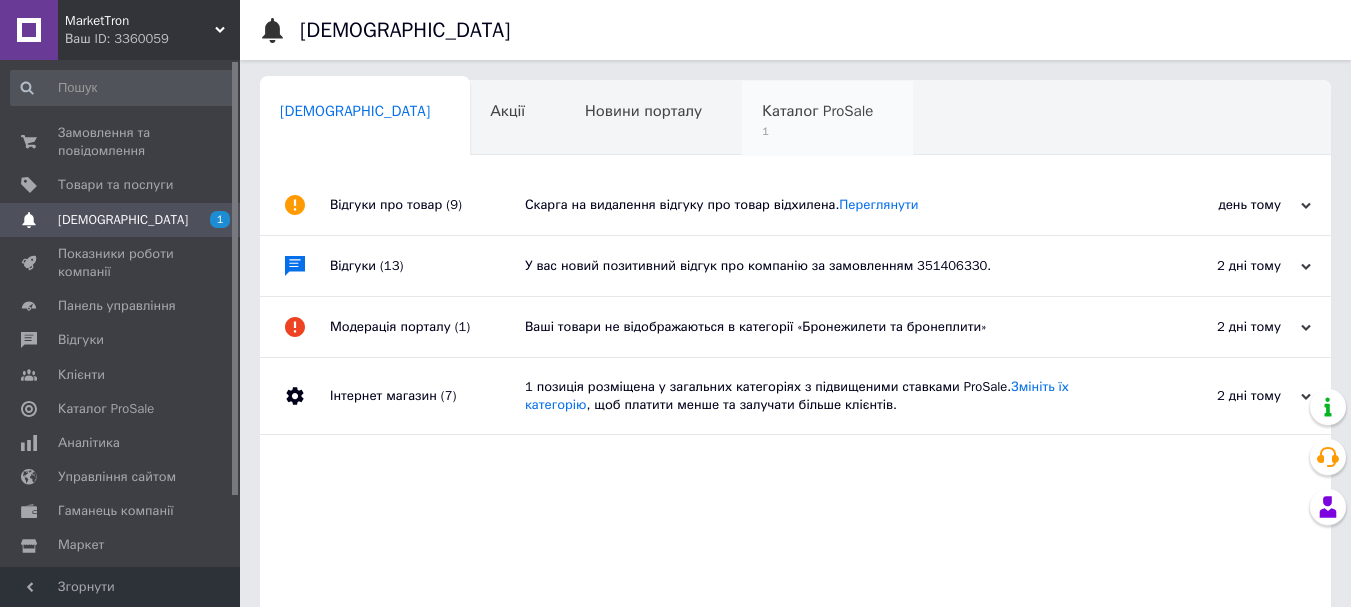 click on "Каталог ProSale" at bounding box center [817, 111] 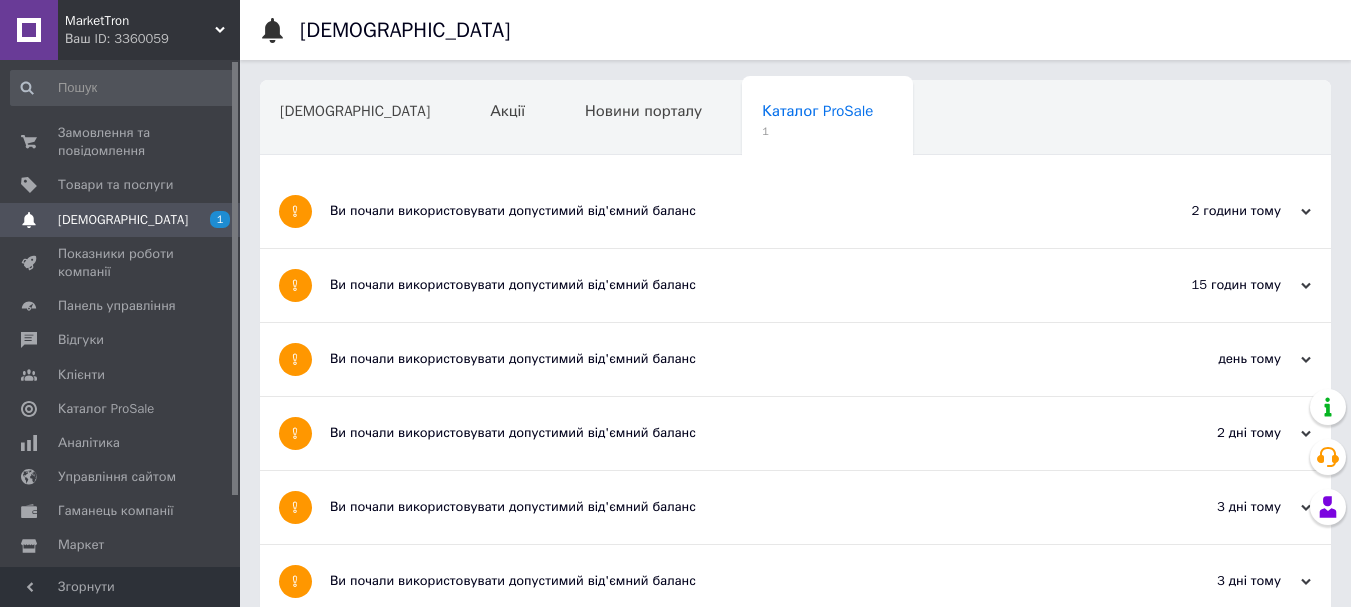 click on "Ви почали використовувати допустимий від'ємний баланс" at bounding box center (720, 211) 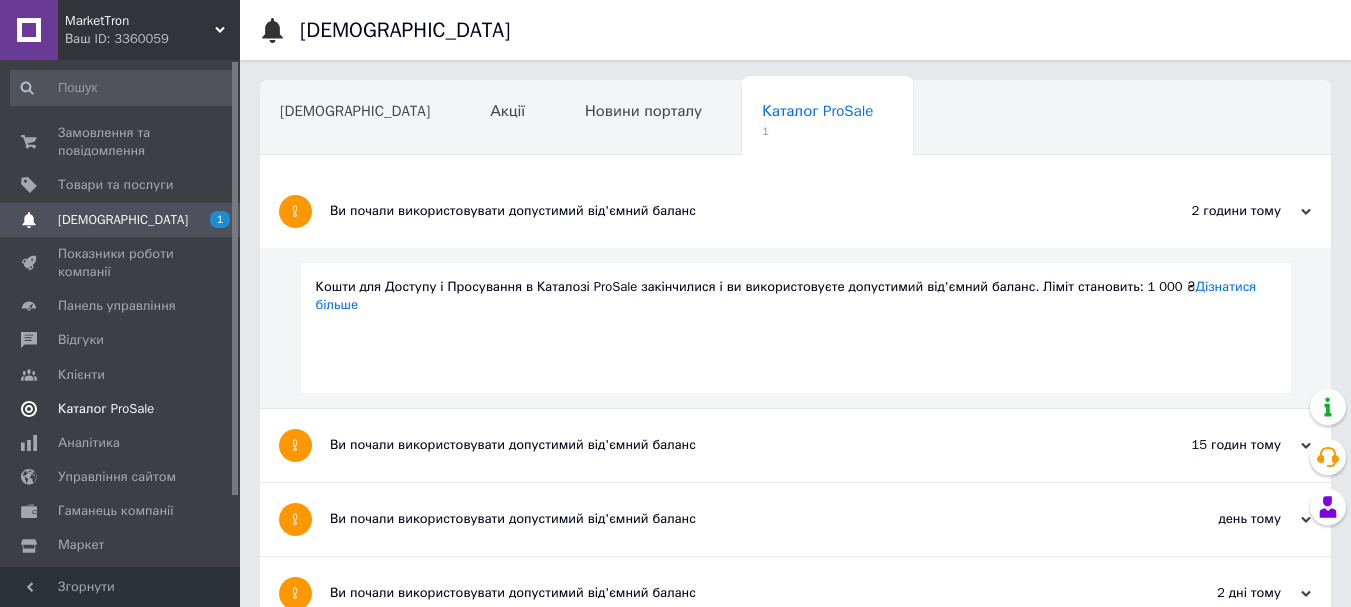 click on "Каталог ProSale" at bounding box center [106, 409] 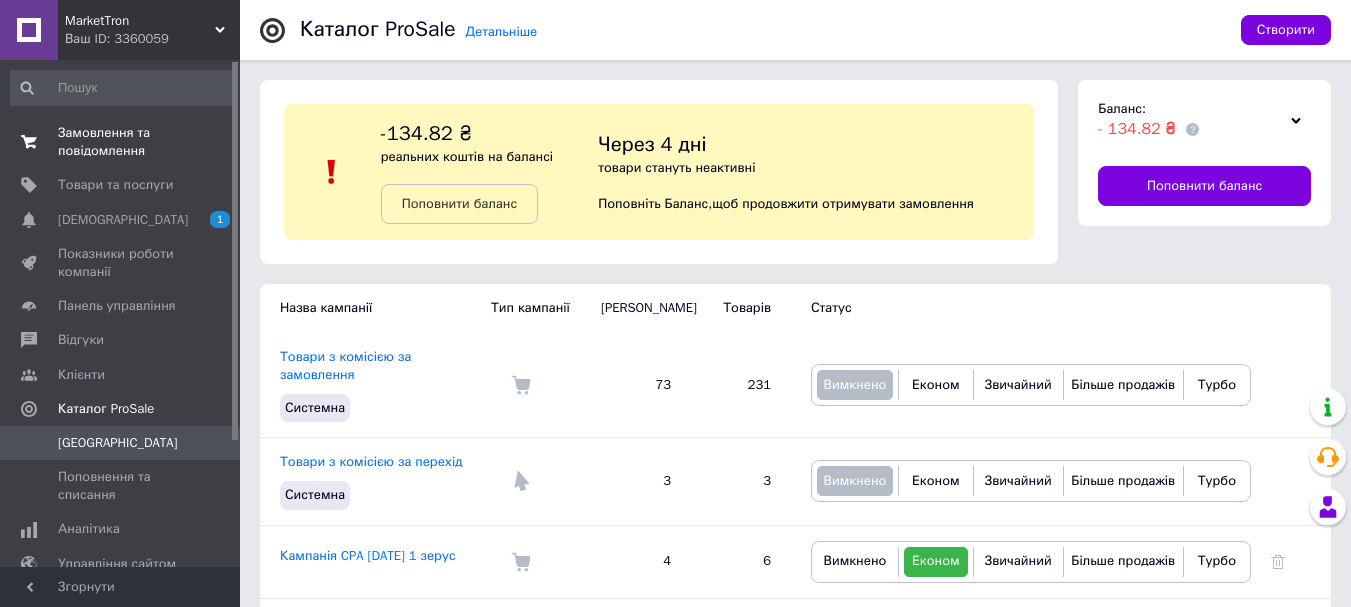 click on "Замовлення та повідомлення" at bounding box center (121, 142) 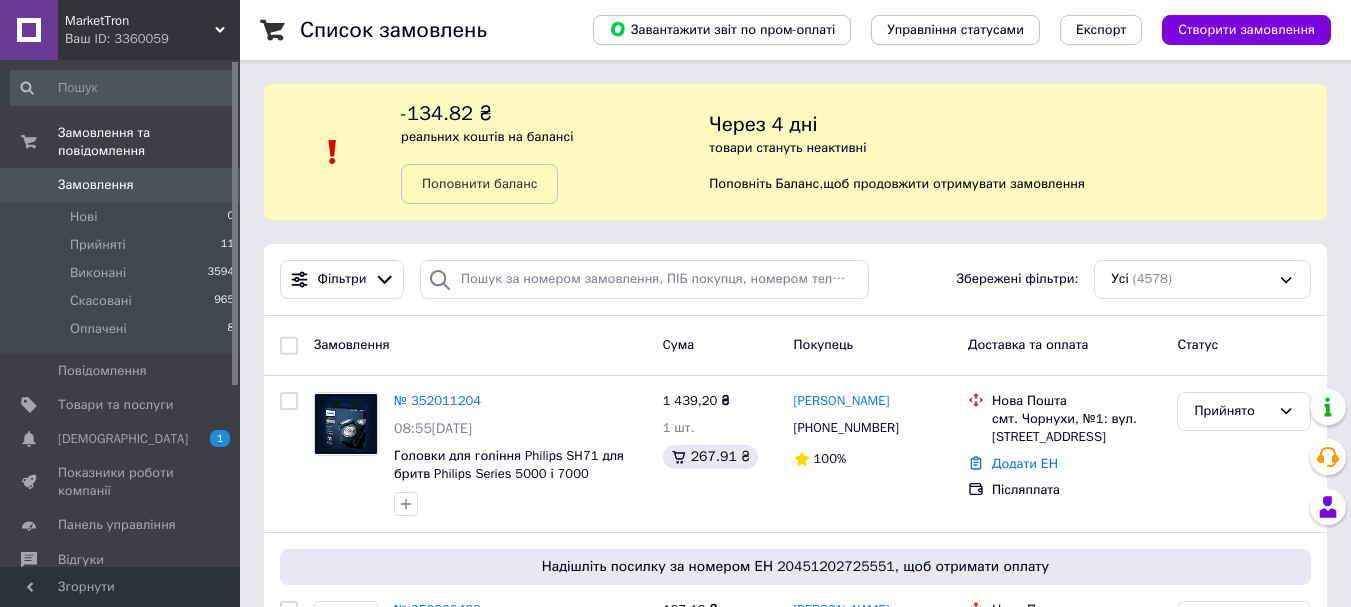 click on "[DEMOGRAPHIC_DATA]" at bounding box center (123, 439) 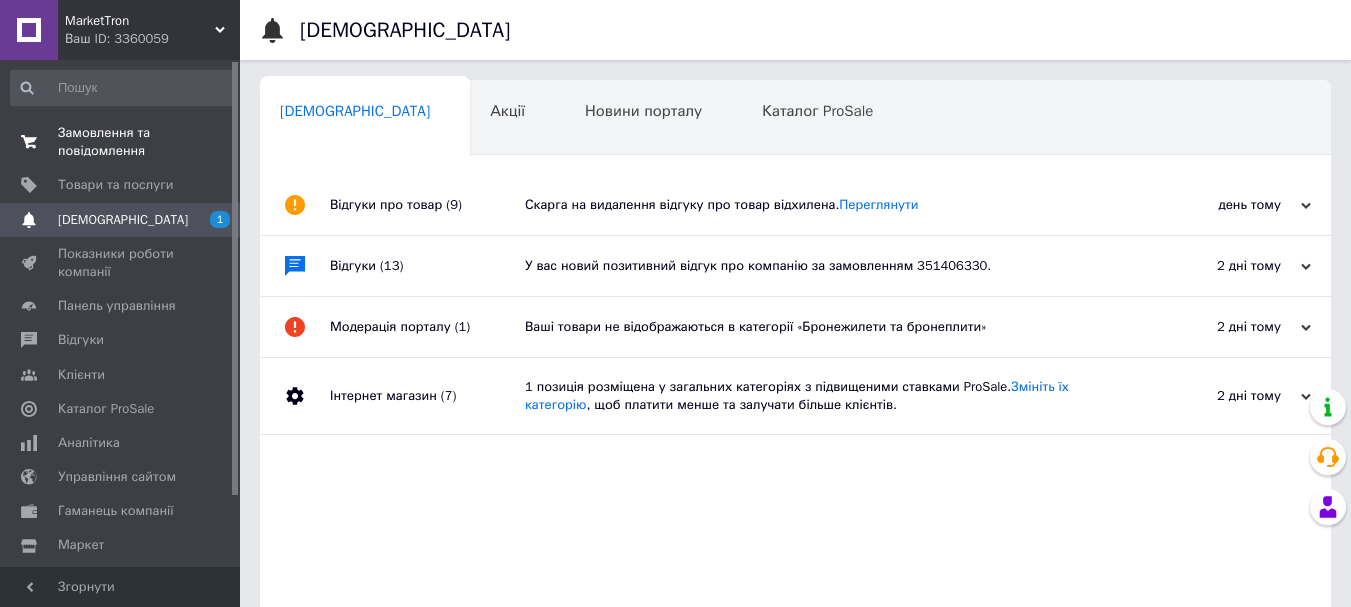 click on "Замовлення та повідомлення" at bounding box center (121, 142) 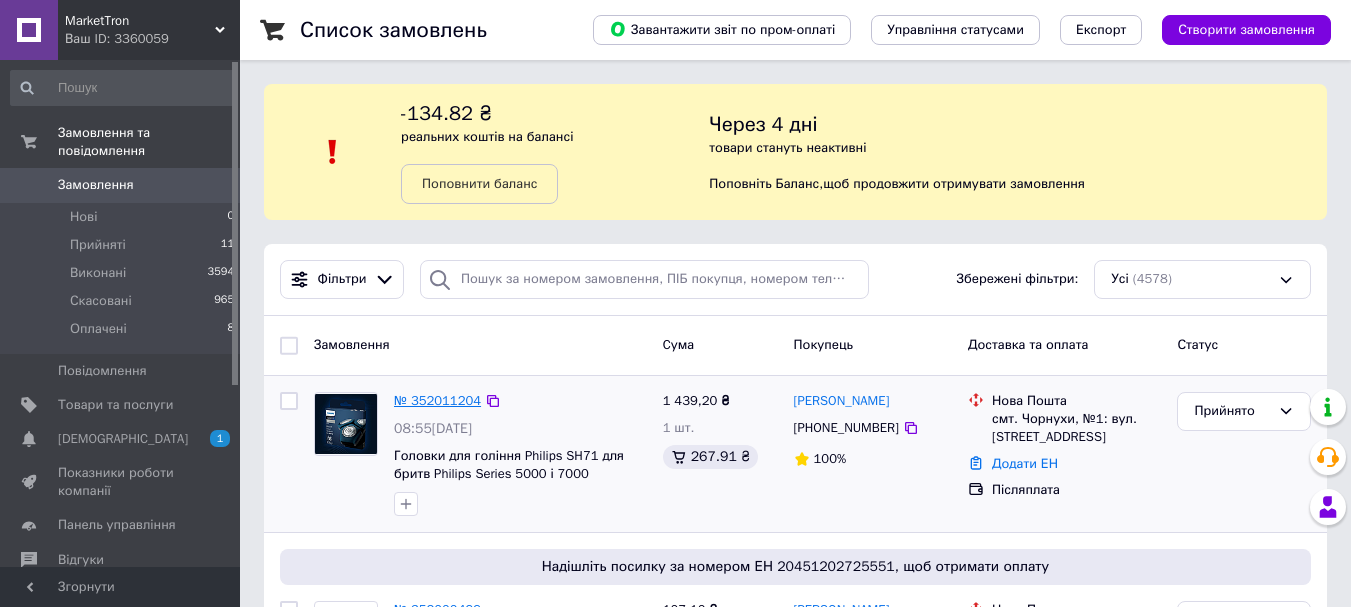 click on "№ 352011204" at bounding box center (437, 400) 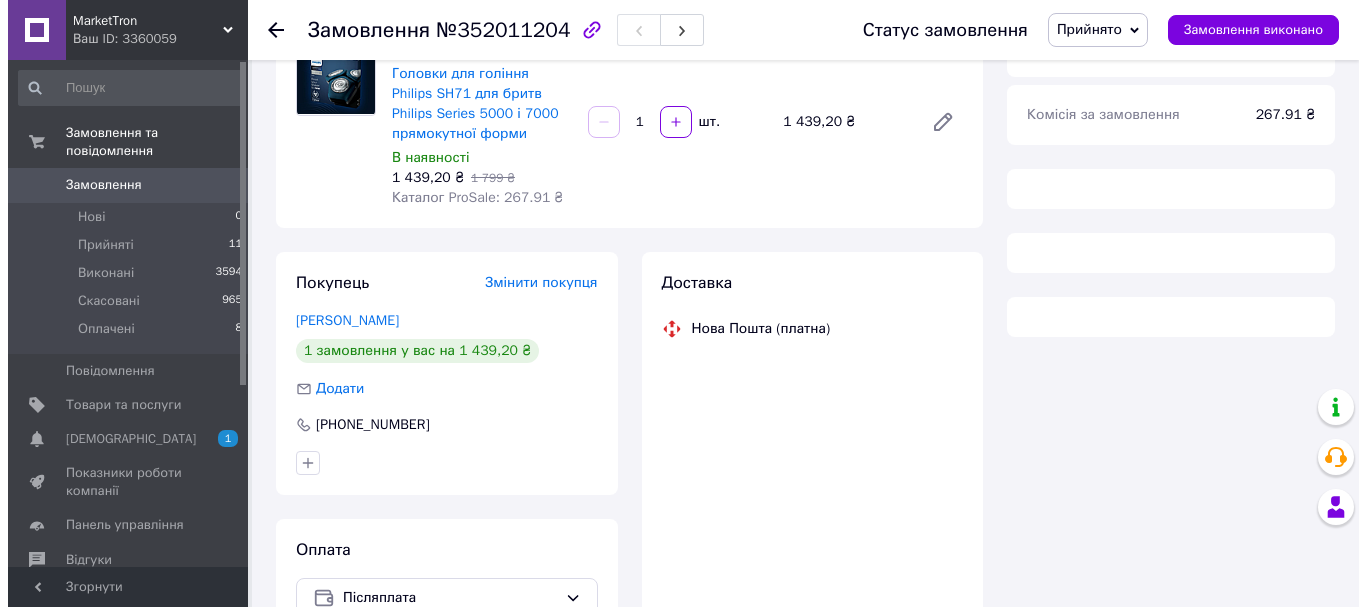 scroll, scrollTop: 200, scrollLeft: 0, axis: vertical 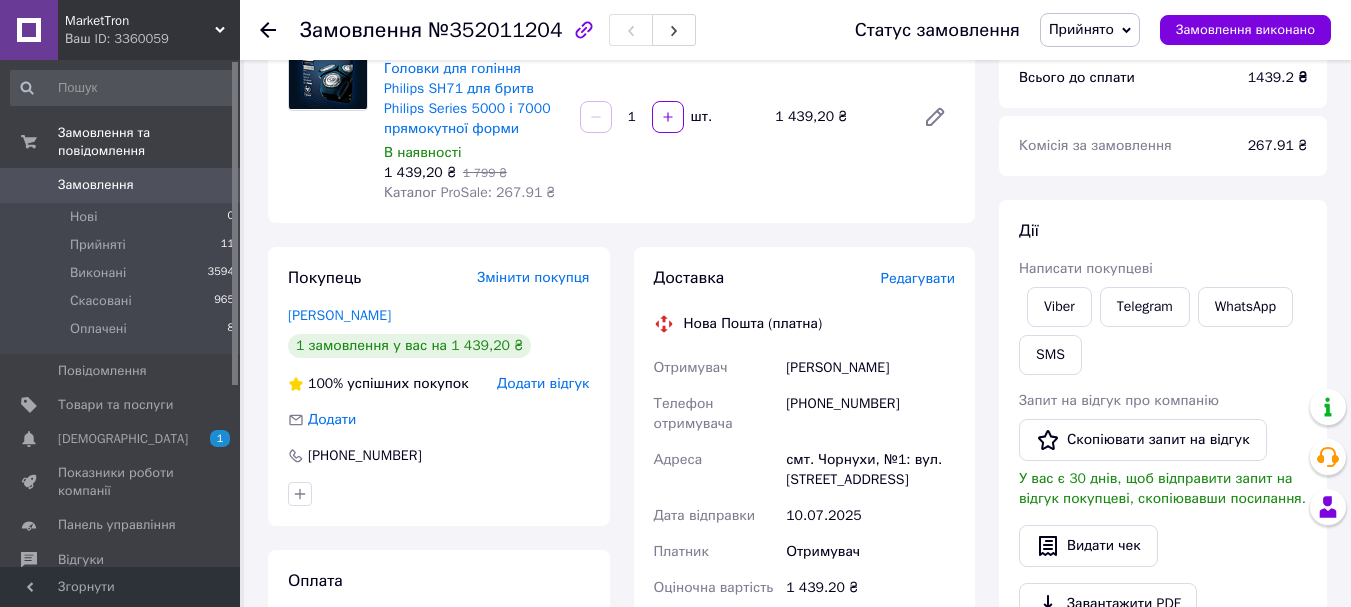 click on "Доставка Редагувати Нова Пошта (платна) Отримувач Таран Руслан Телефон отримувача +380672715689 Адреса смт. Чорнухи, №1: вул. Центральна, 38 Дата відправки 10.07.2025 Платник Отримувач Оціночна вартість 1 439.20 ₴ Сума післяплати 1 439.20 ₴ Комісія за післяплату 48.78 ₴ Платник комісії післяплати Отримувач Передати номер або Згенерувати ЕН" at bounding box center [805, 607] 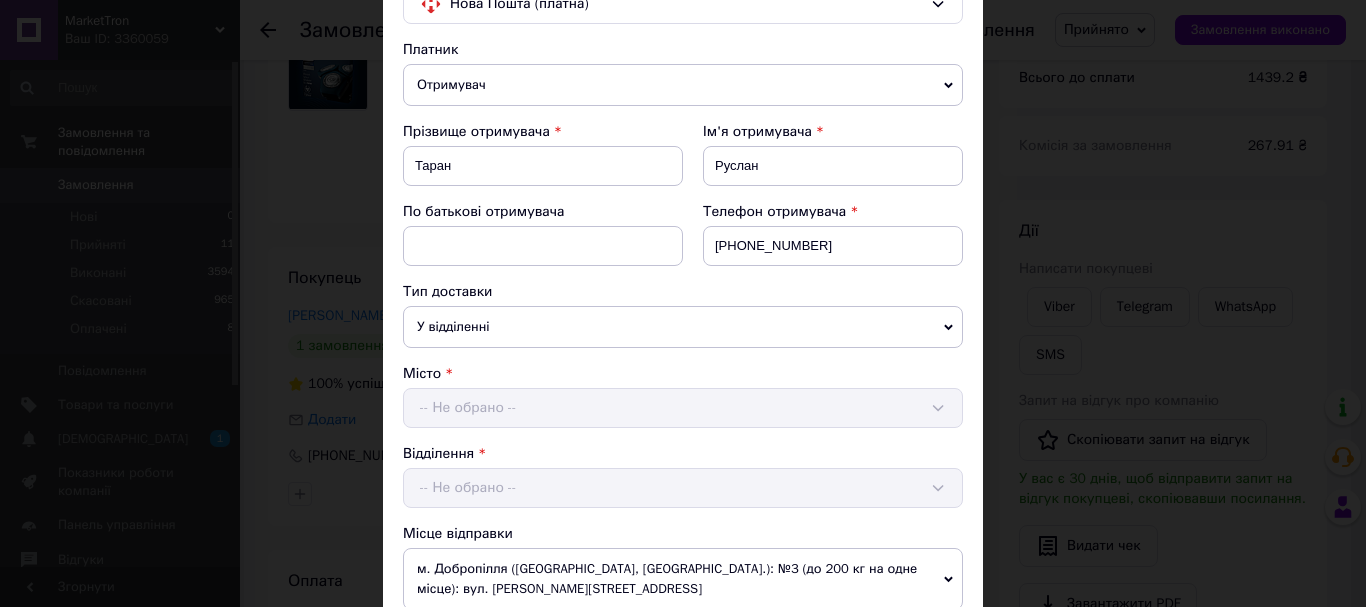 scroll, scrollTop: 400, scrollLeft: 0, axis: vertical 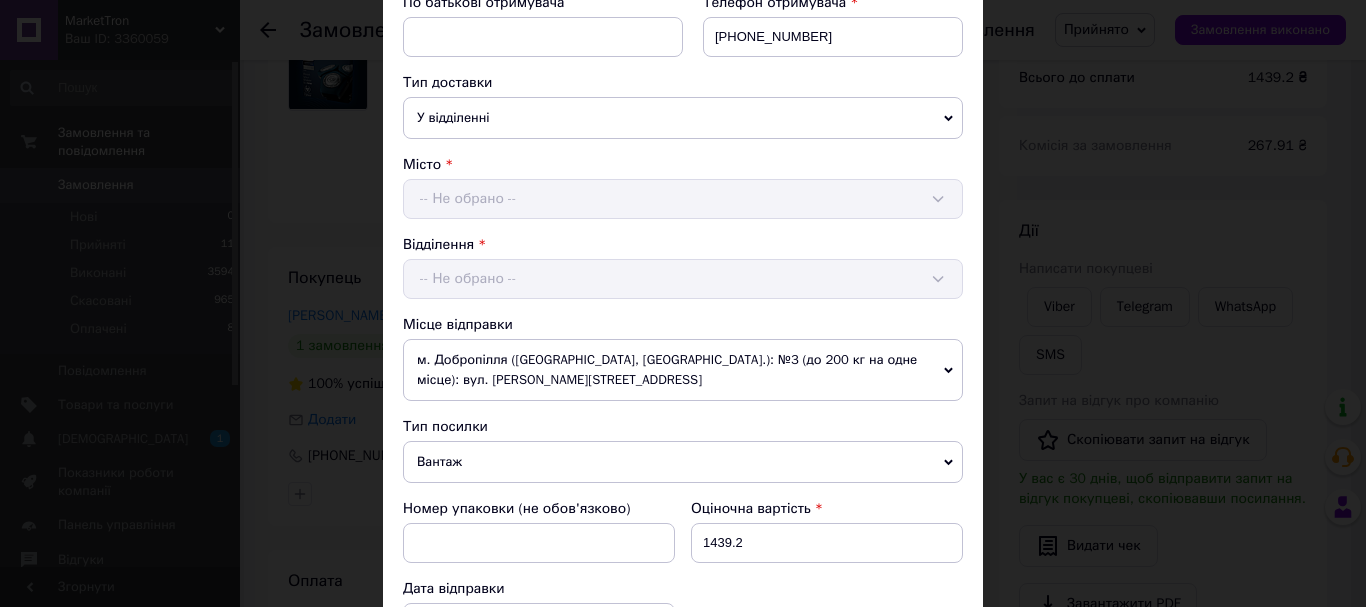 click on "Вантаж" at bounding box center [683, 462] 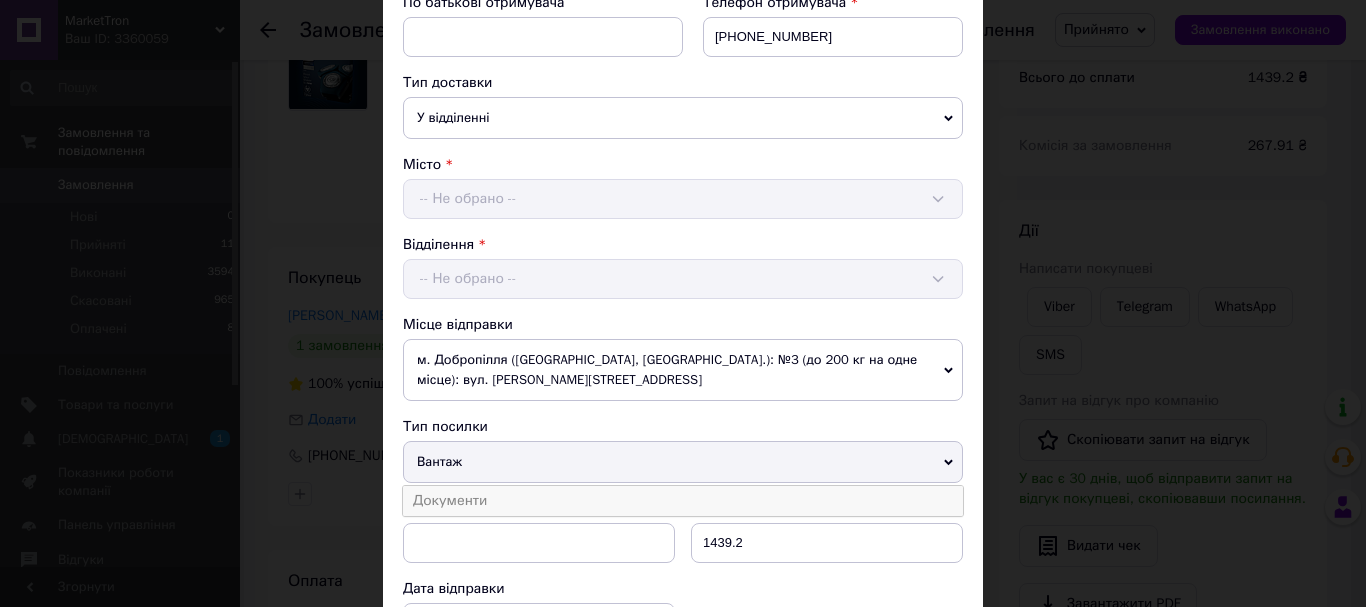 click on "Документи" at bounding box center (683, 501) 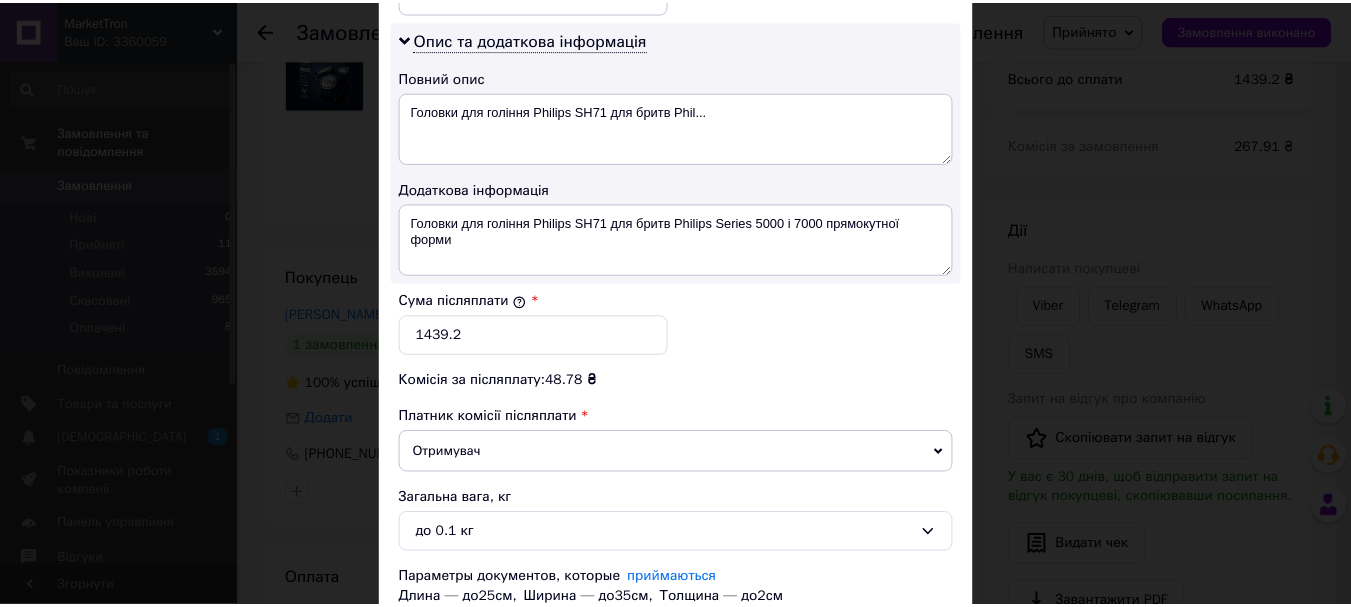 scroll, scrollTop: 1183, scrollLeft: 0, axis: vertical 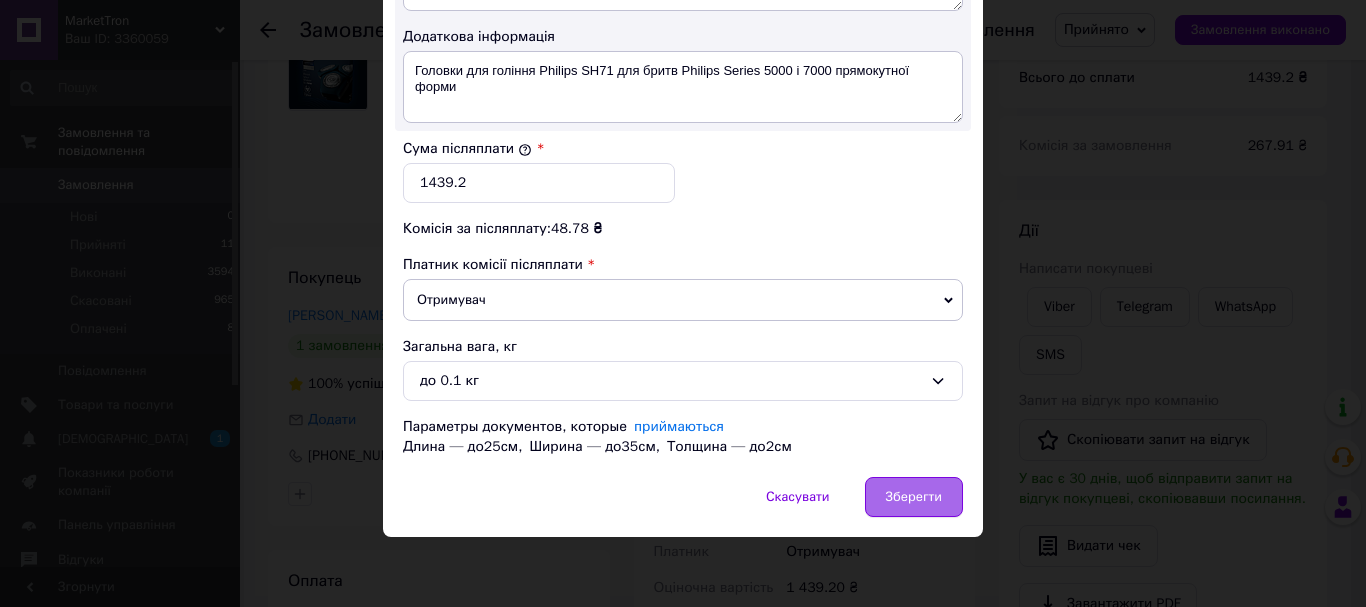 click on "Зберегти" at bounding box center [914, 497] 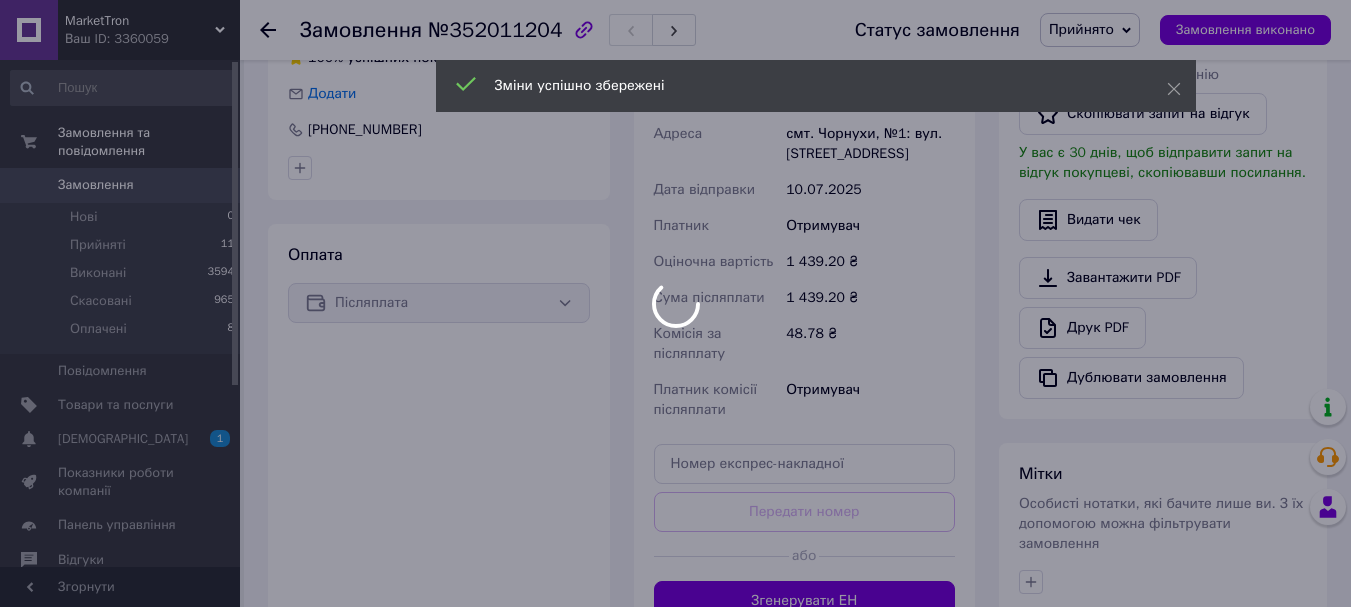 scroll, scrollTop: 600, scrollLeft: 0, axis: vertical 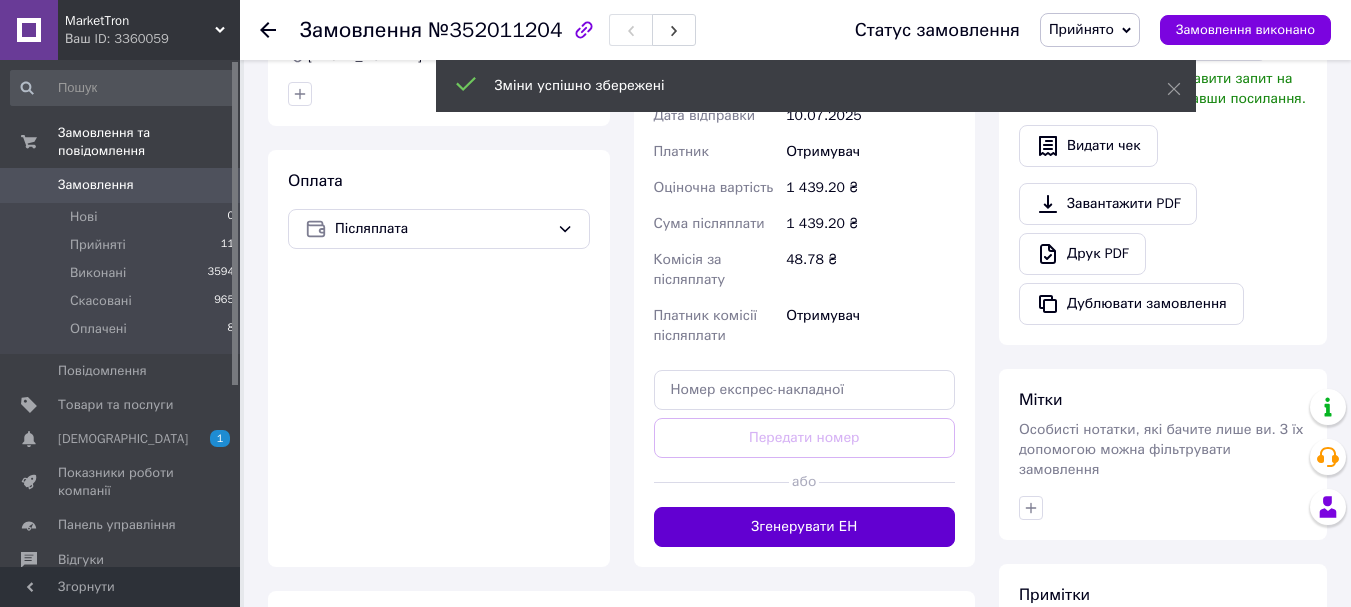 click on "Згенерувати ЕН" at bounding box center [805, 527] 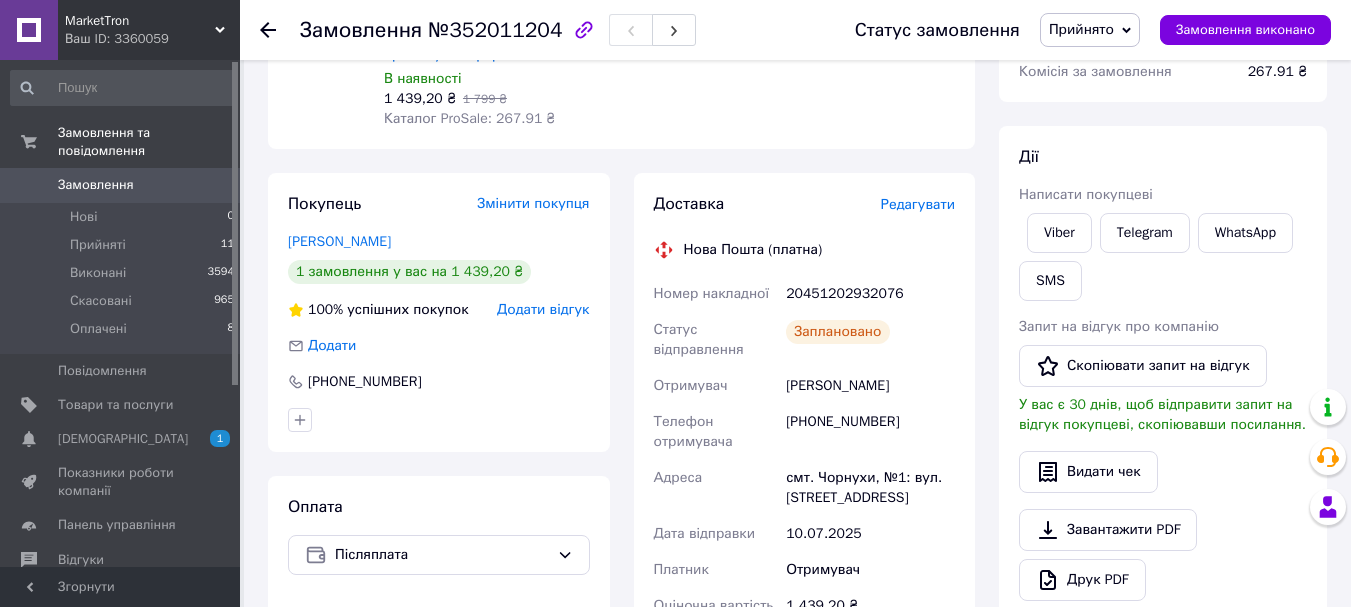 scroll, scrollTop: 200, scrollLeft: 0, axis: vertical 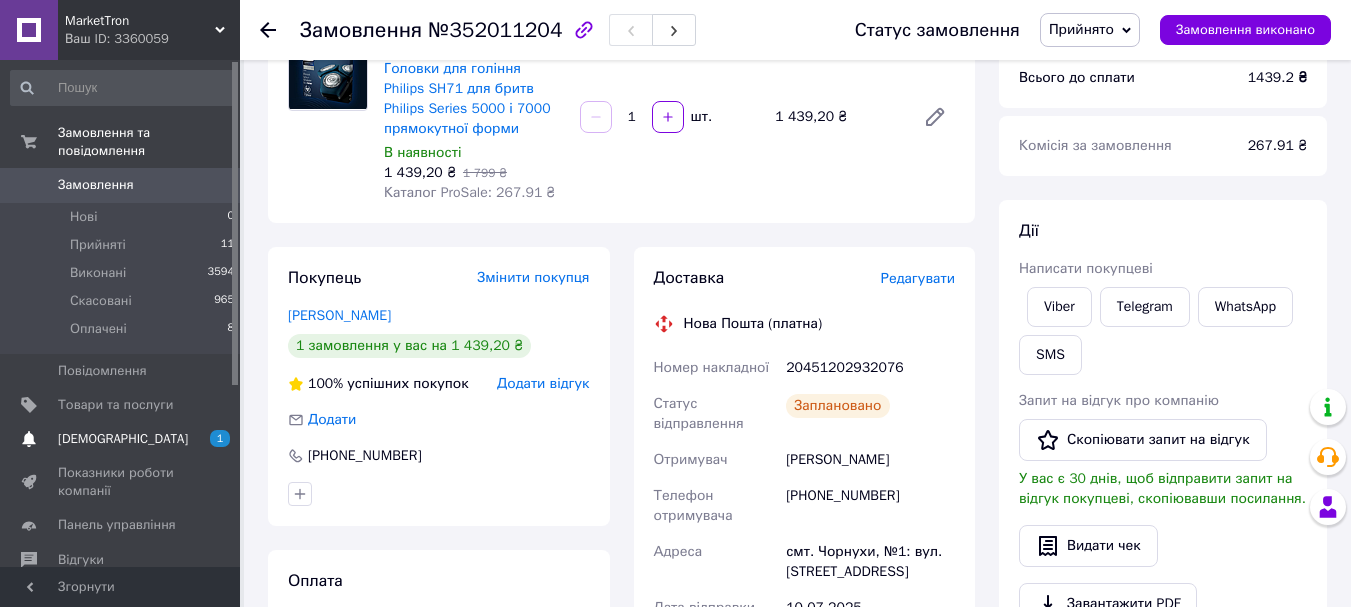 click on "[DEMOGRAPHIC_DATA]" at bounding box center (123, 439) 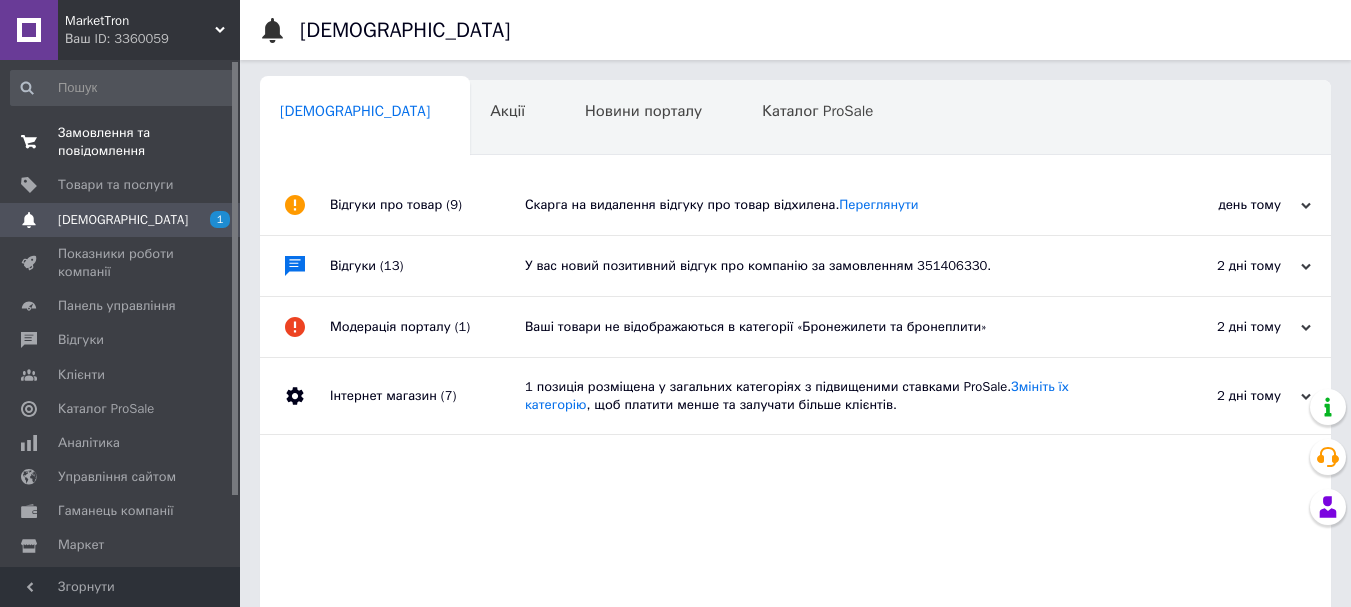 click on "Замовлення та повідомлення" at bounding box center (121, 142) 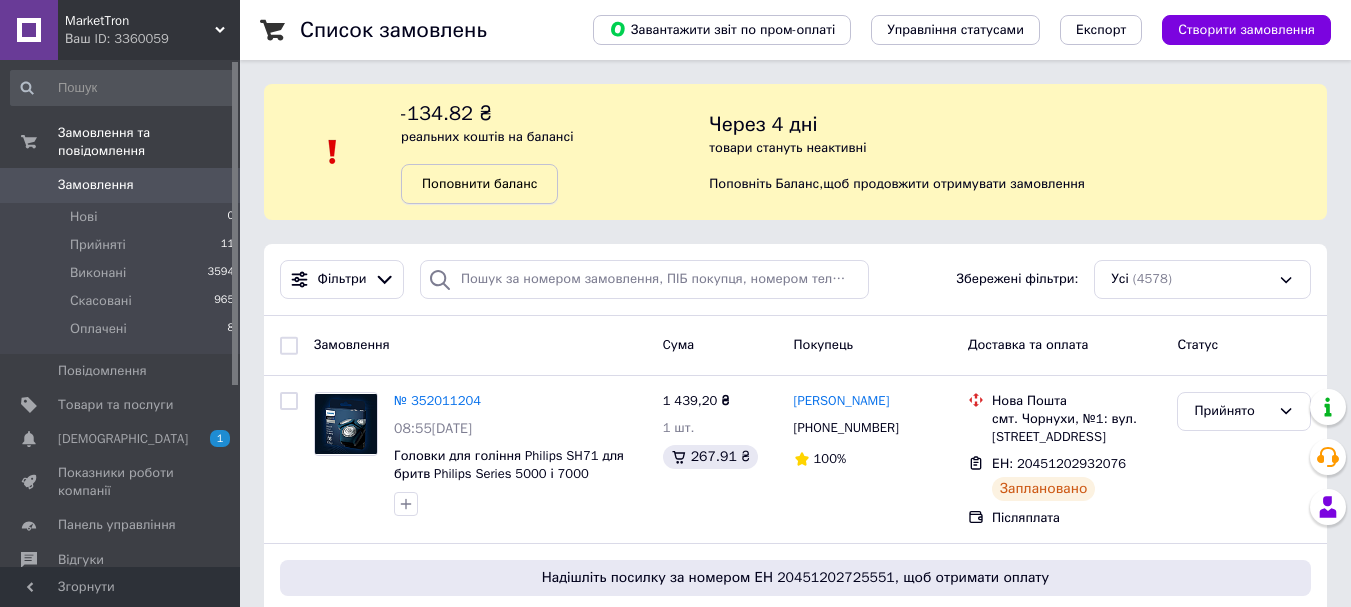 click on "Поповнити баланс" at bounding box center (479, 183) 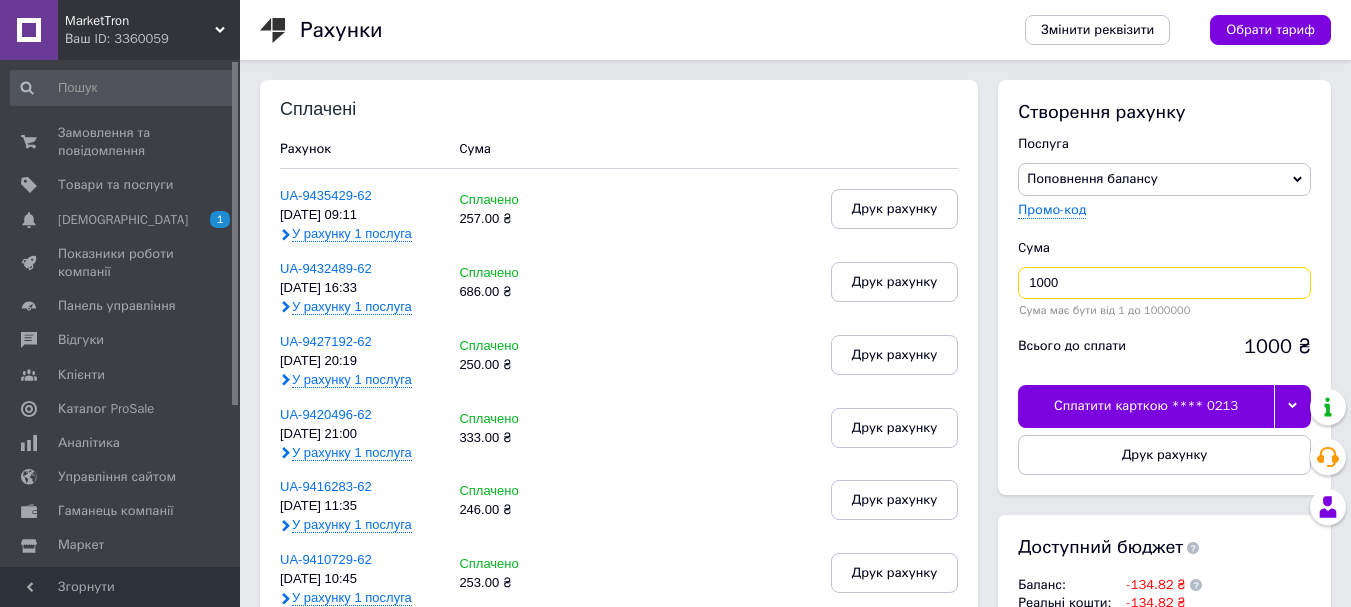 click on "1000" at bounding box center (1164, 283) 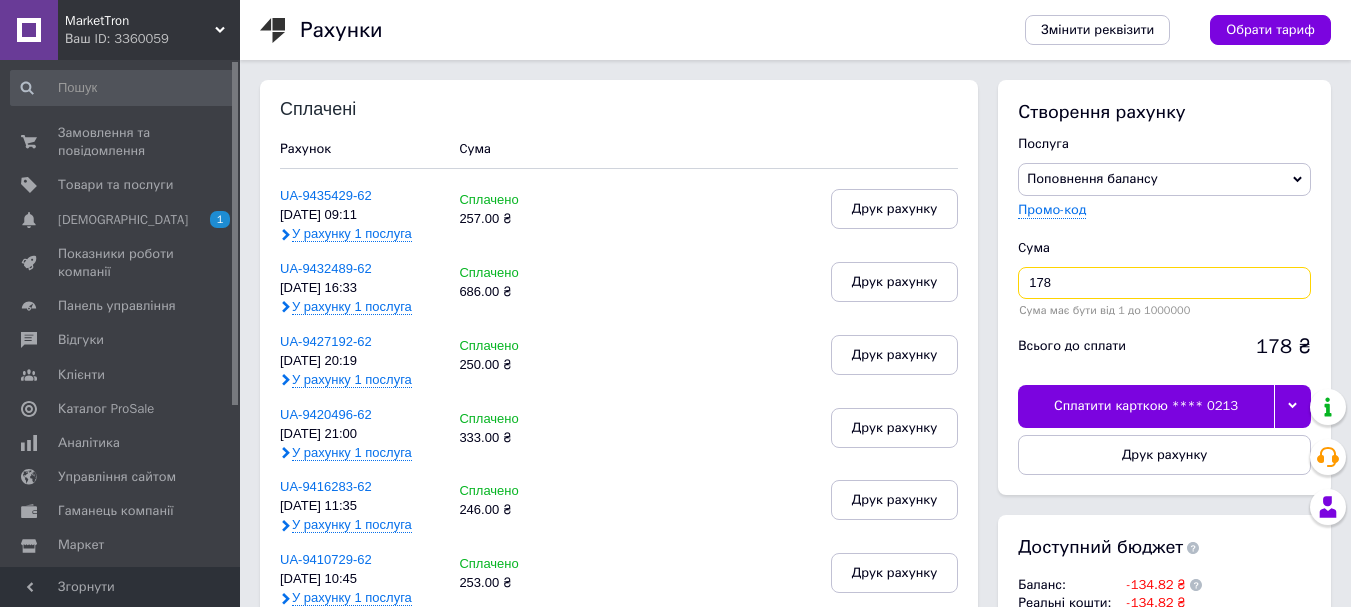 type on "178" 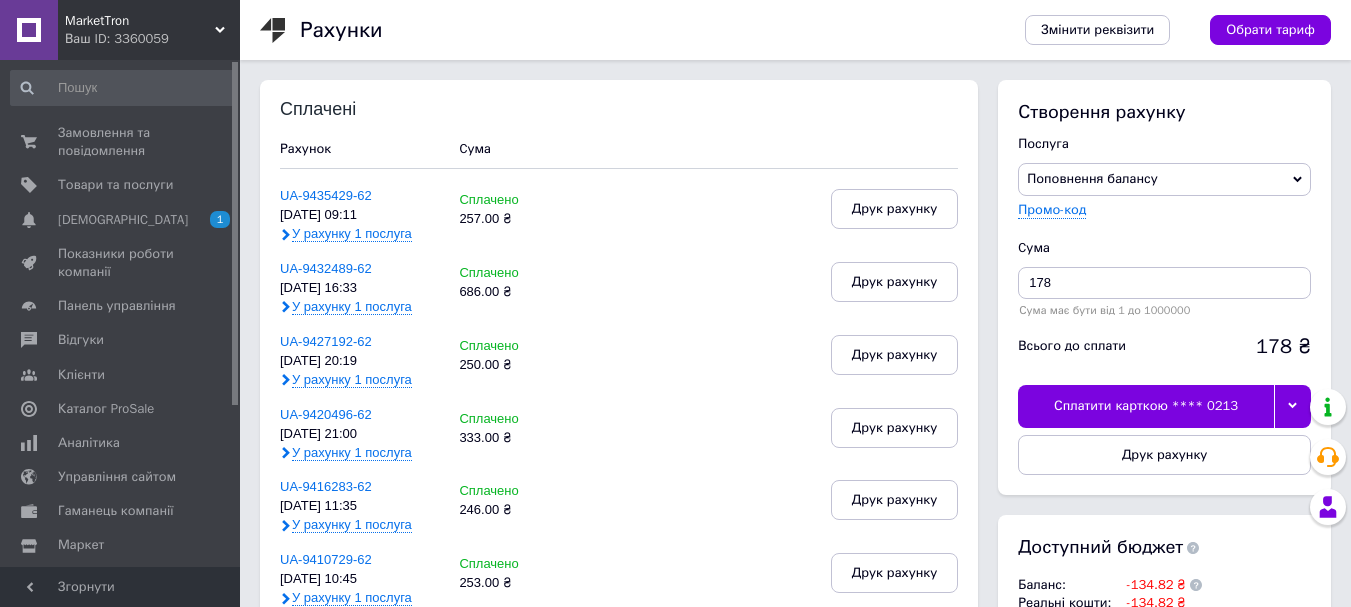 click at bounding box center (1292, 406) 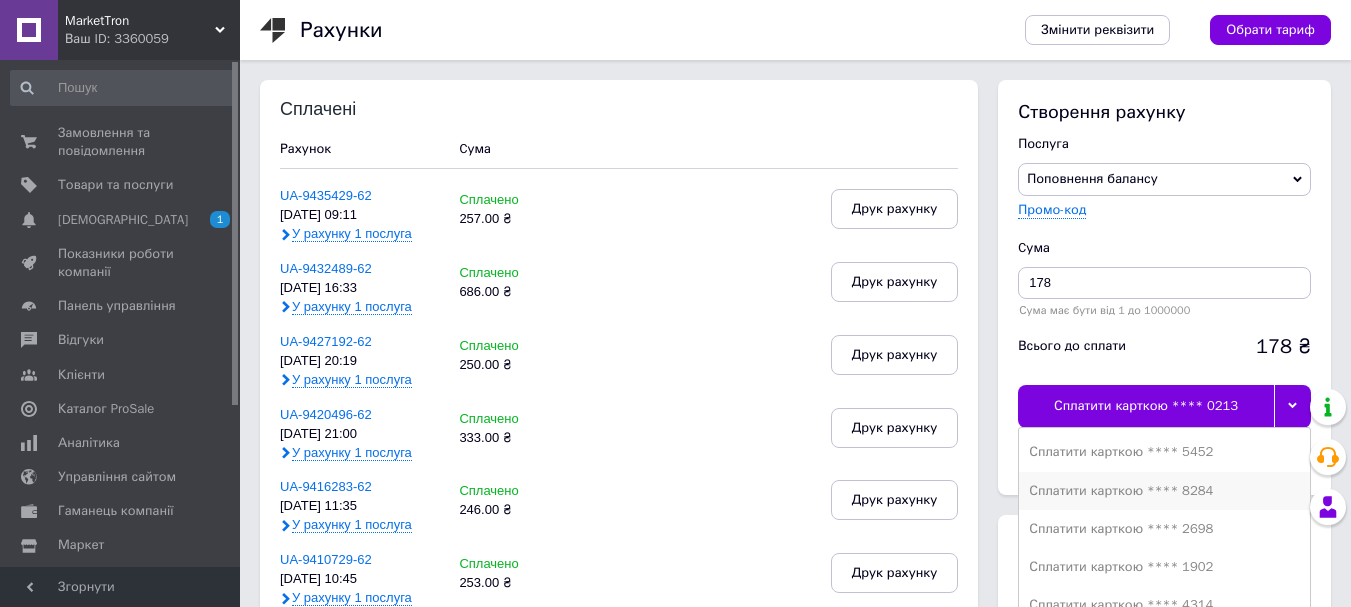 scroll, scrollTop: 100, scrollLeft: 0, axis: vertical 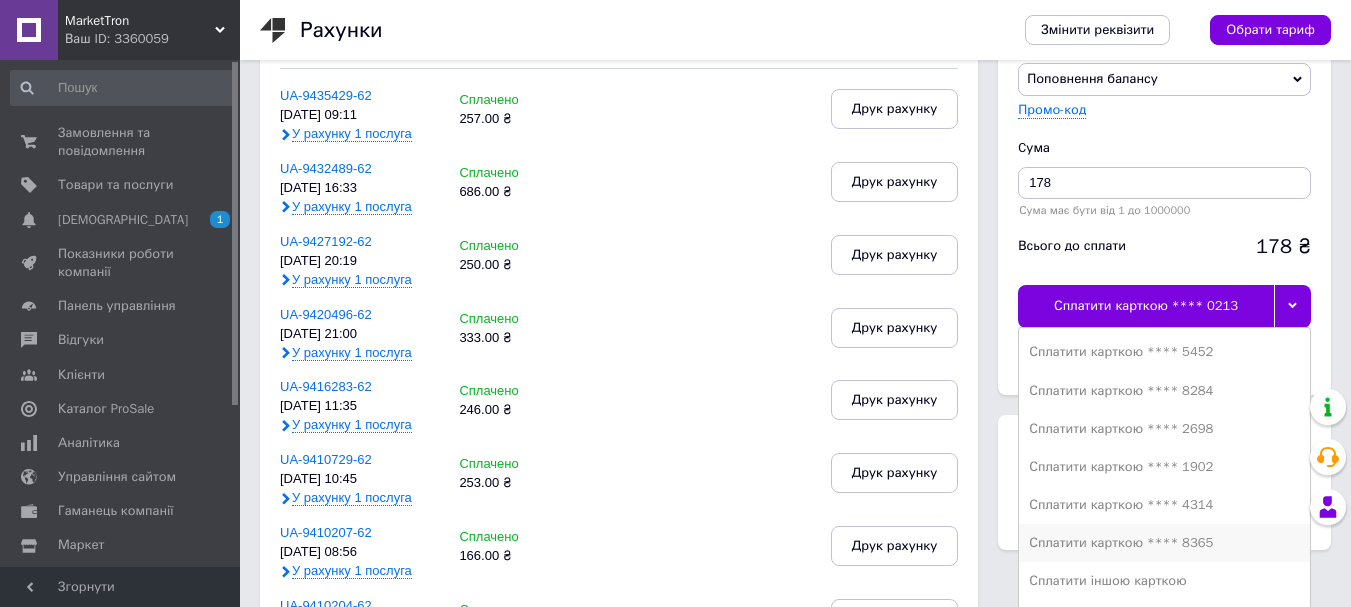 click on "Сплатити карткою  **** 8365" at bounding box center (1164, 543) 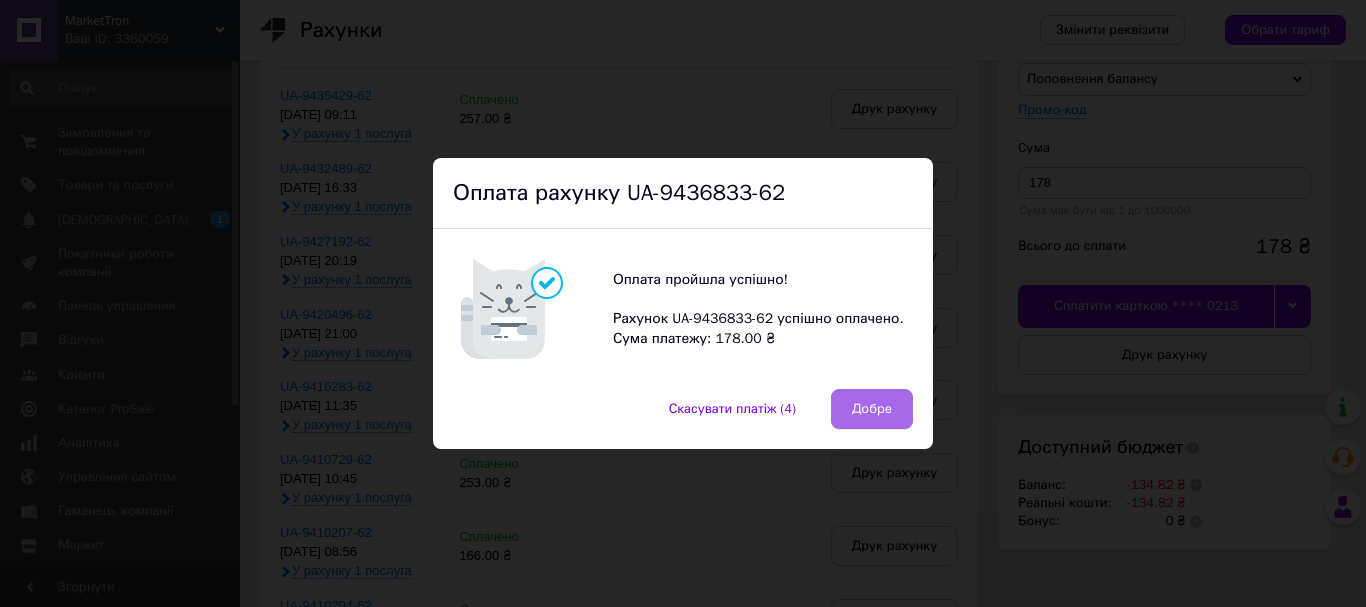 click on "Добре" at bounding box center (872, 409) 